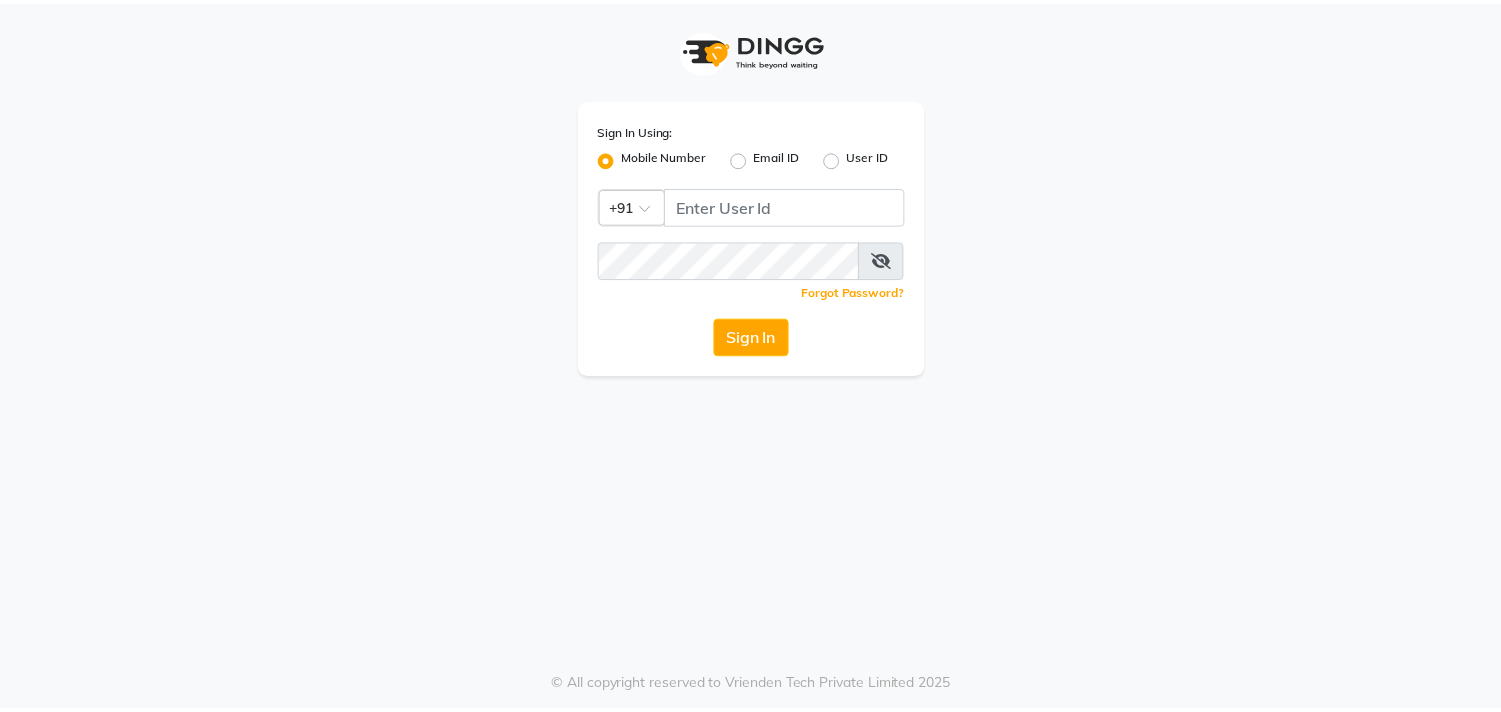 scroll, scrollTop: 0, scrollLeft: 0, axis: both 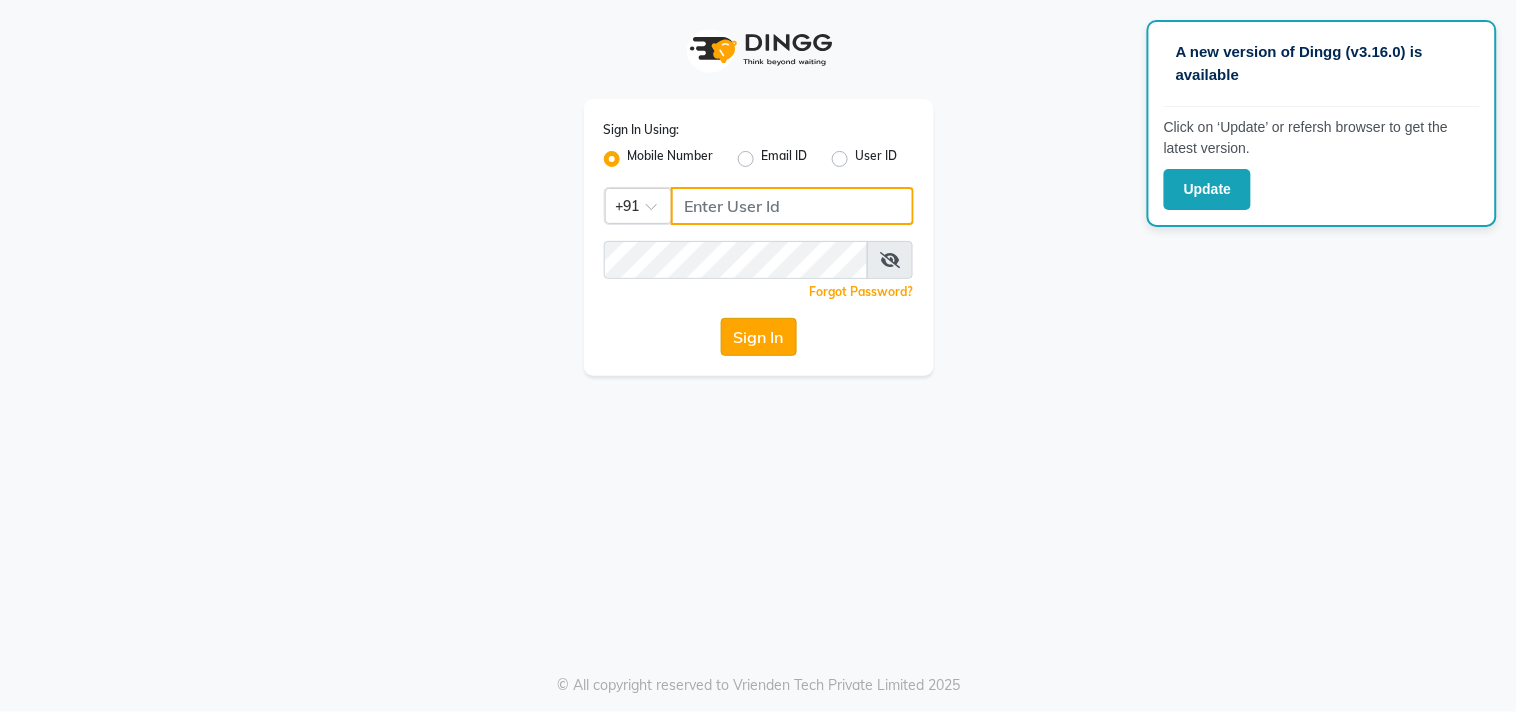 type on "9890249775" 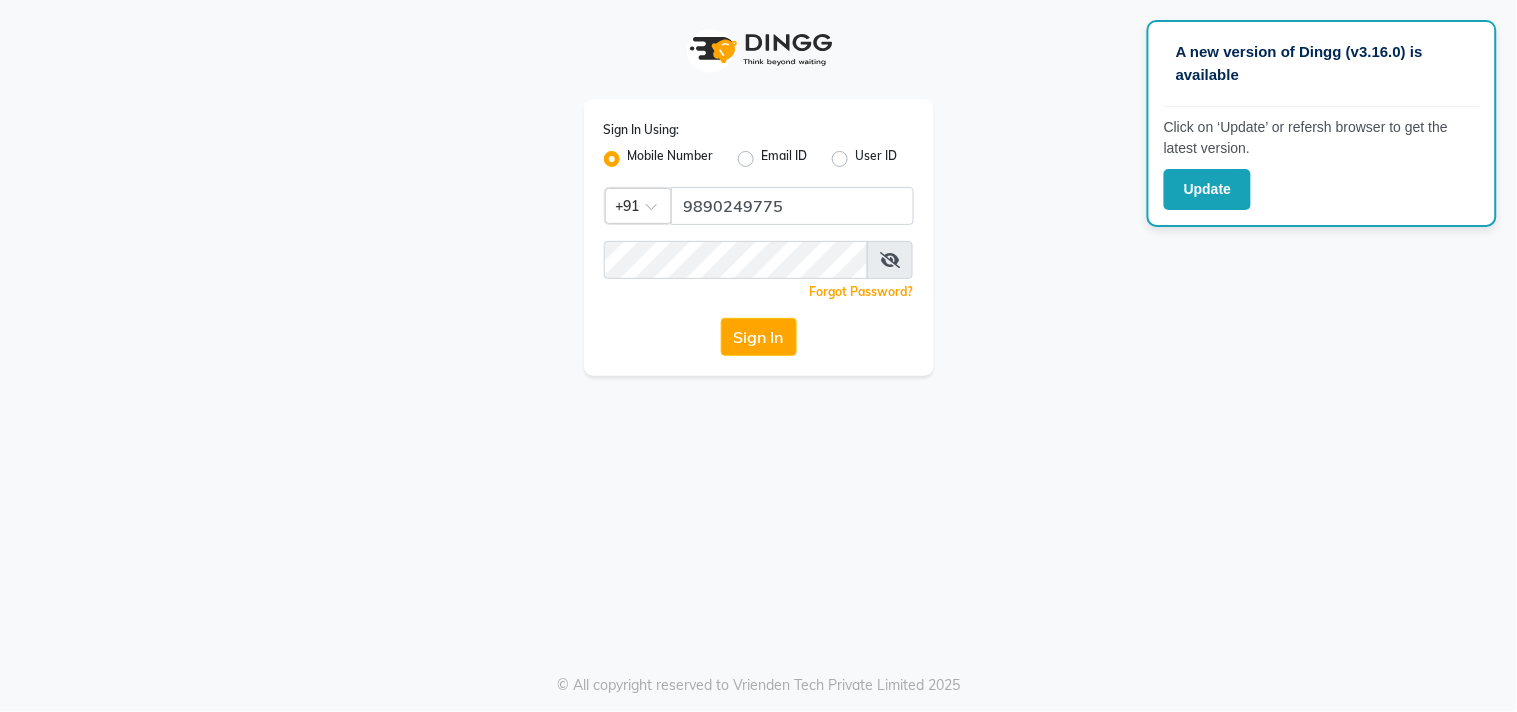 click on "Sign In" 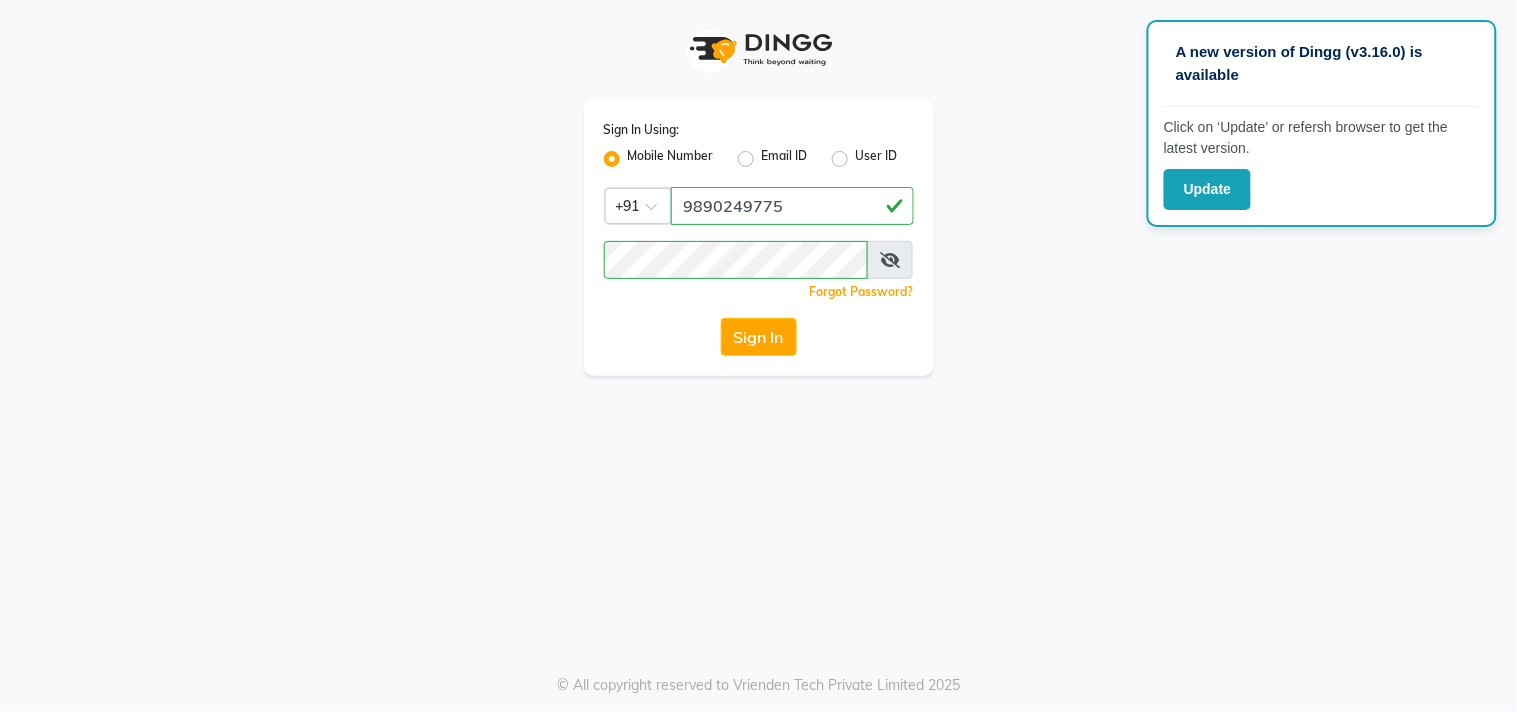 click on "Sign In" 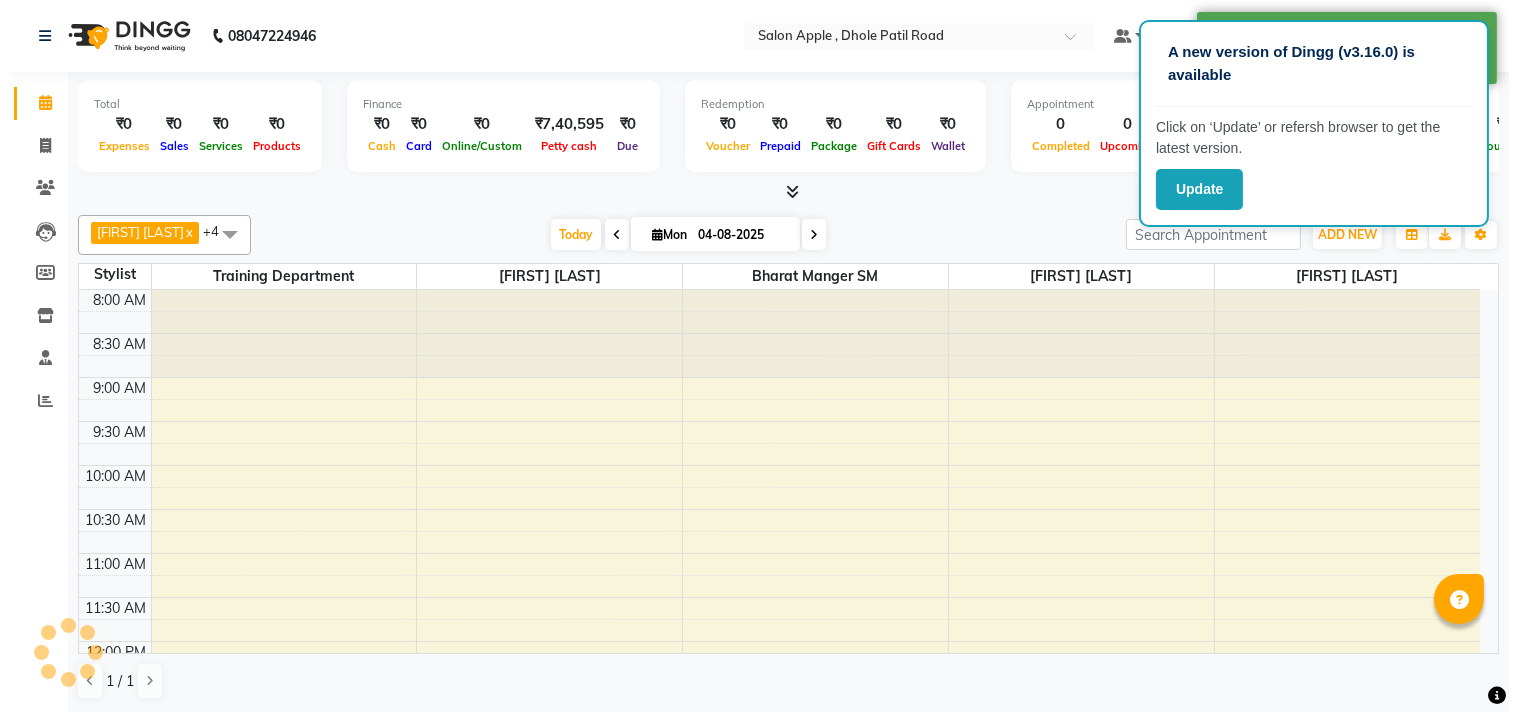 scroll, scrollTop: 0, scrollLeft: 0, axis: both 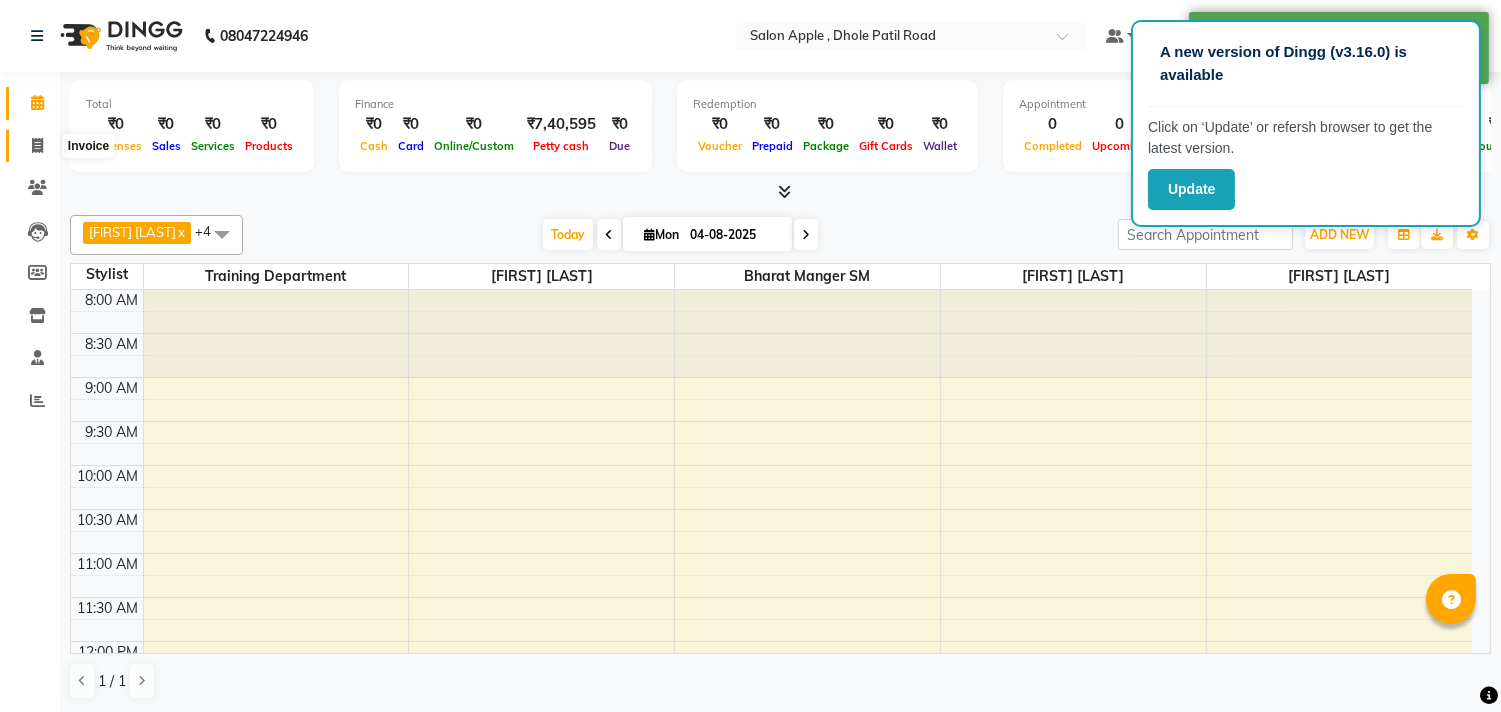 drag, startPoint x: 42, startPoint y: 152, endPoint x: 53, endPoint y: 150, distance: 11.18034 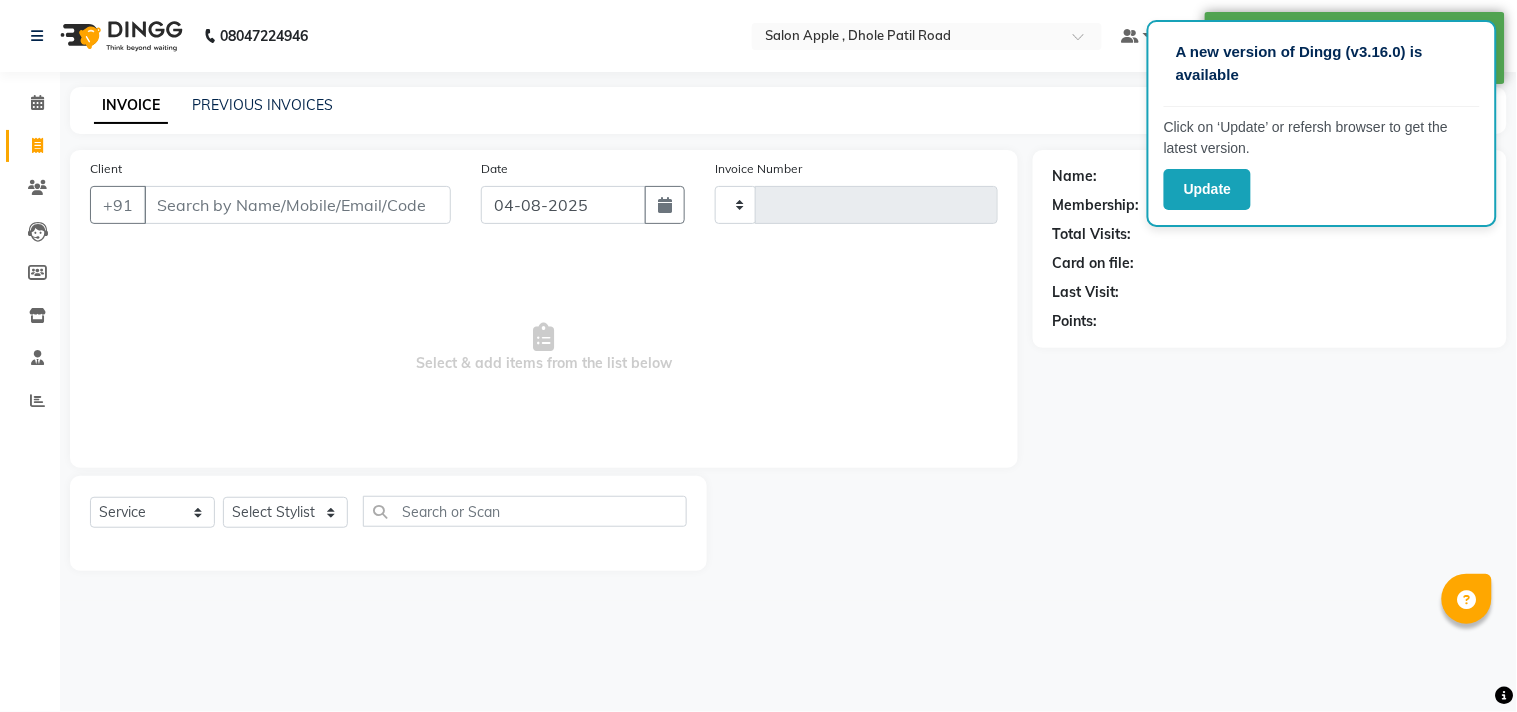 type on "1726" 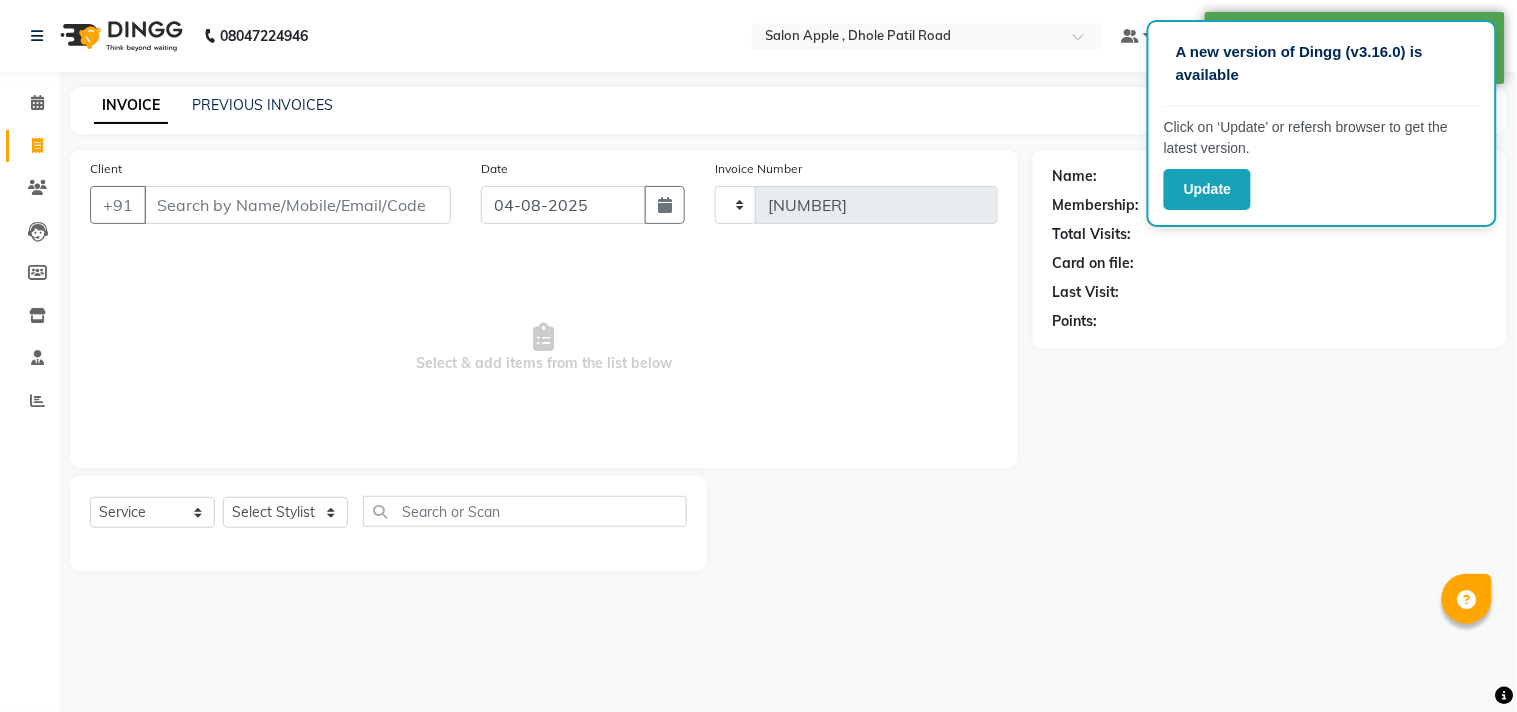 select on "521" 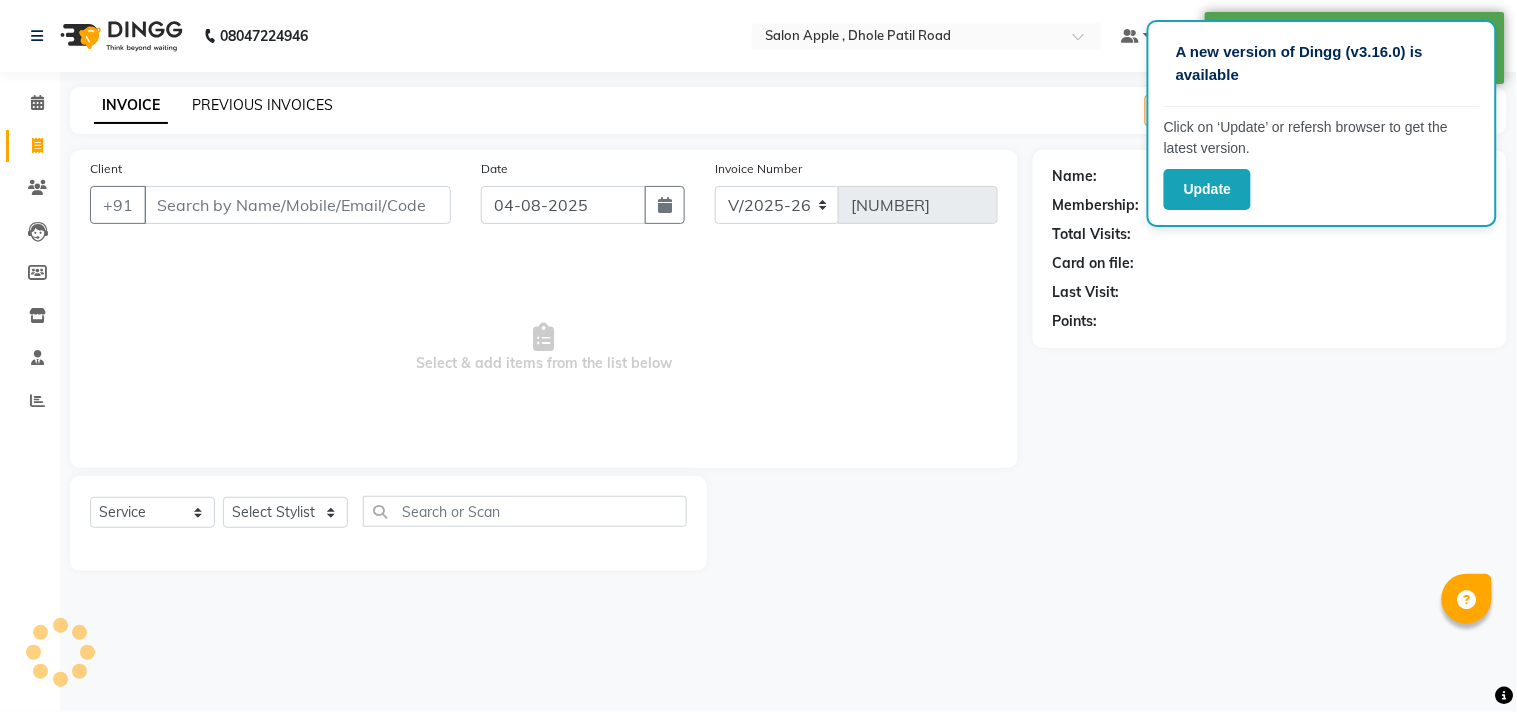scroll, scrollTop: 0, scrollLeft: 0, axis: both 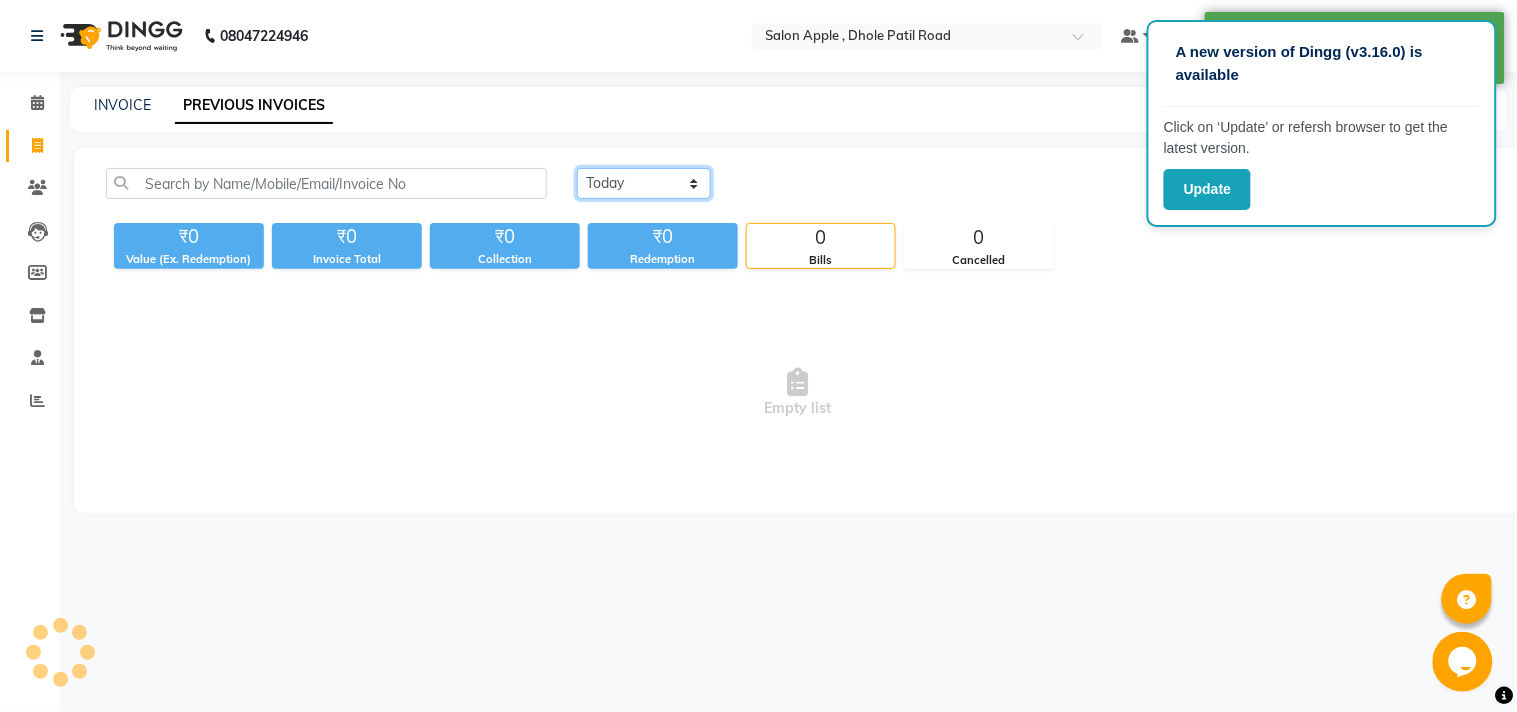click on "Today Yesterday Custom Range" 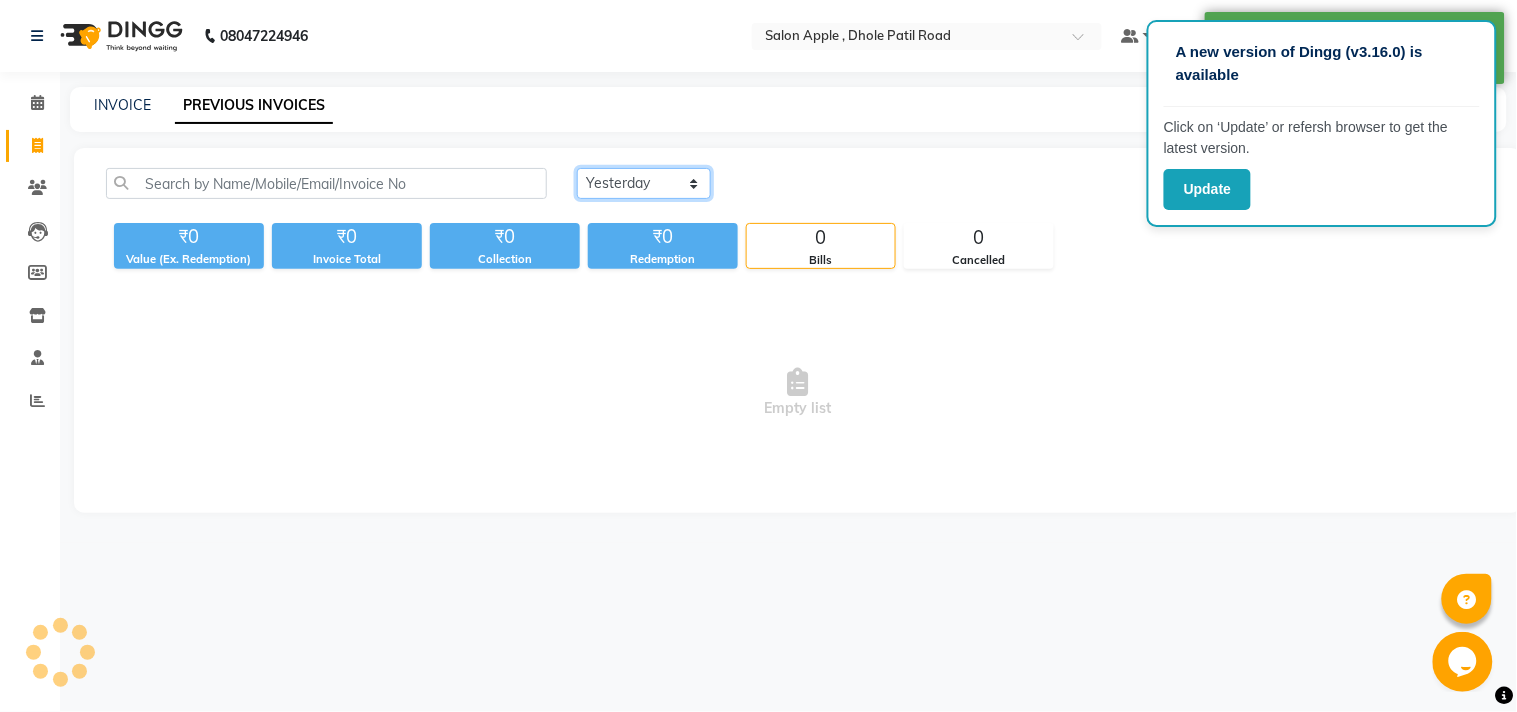 click on "Today Yesterday Custom Range" 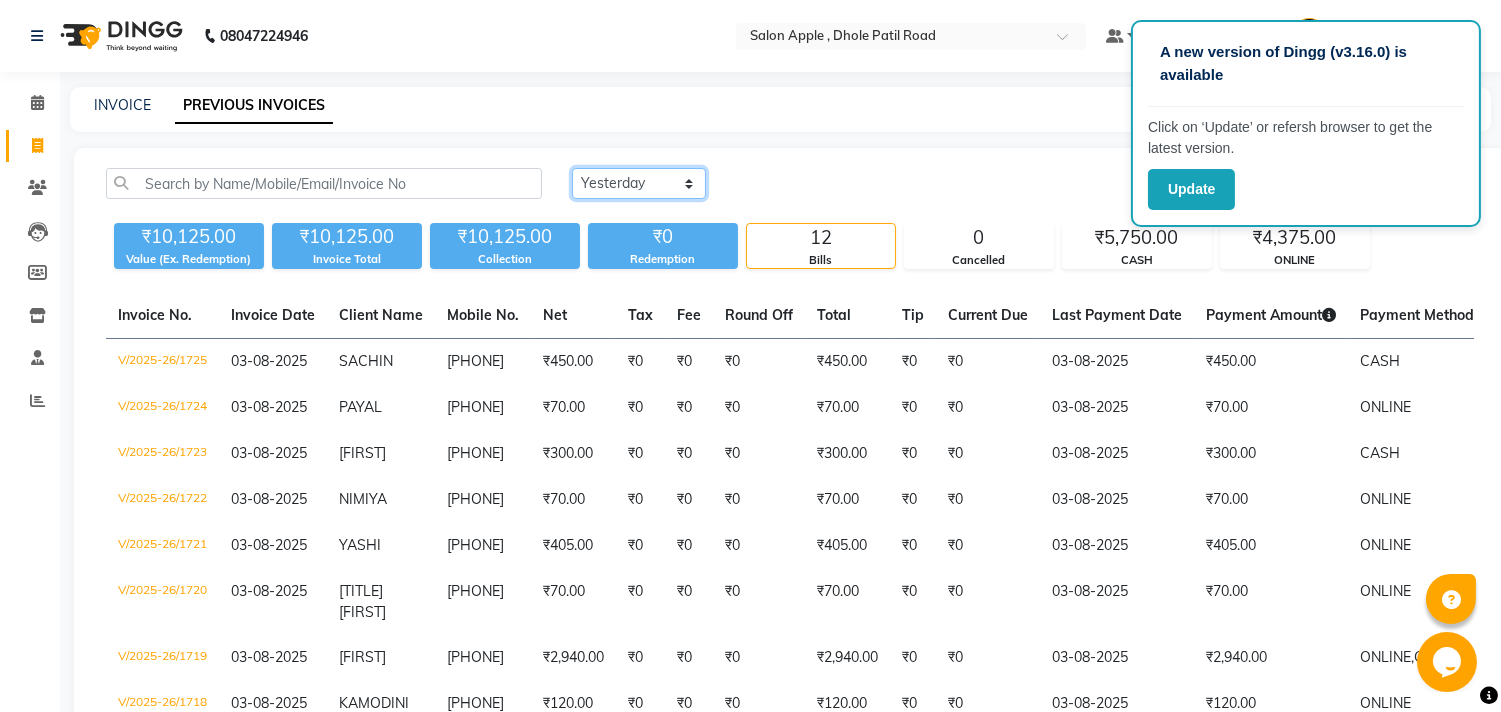 click on "Today Yesterday Custom Range" 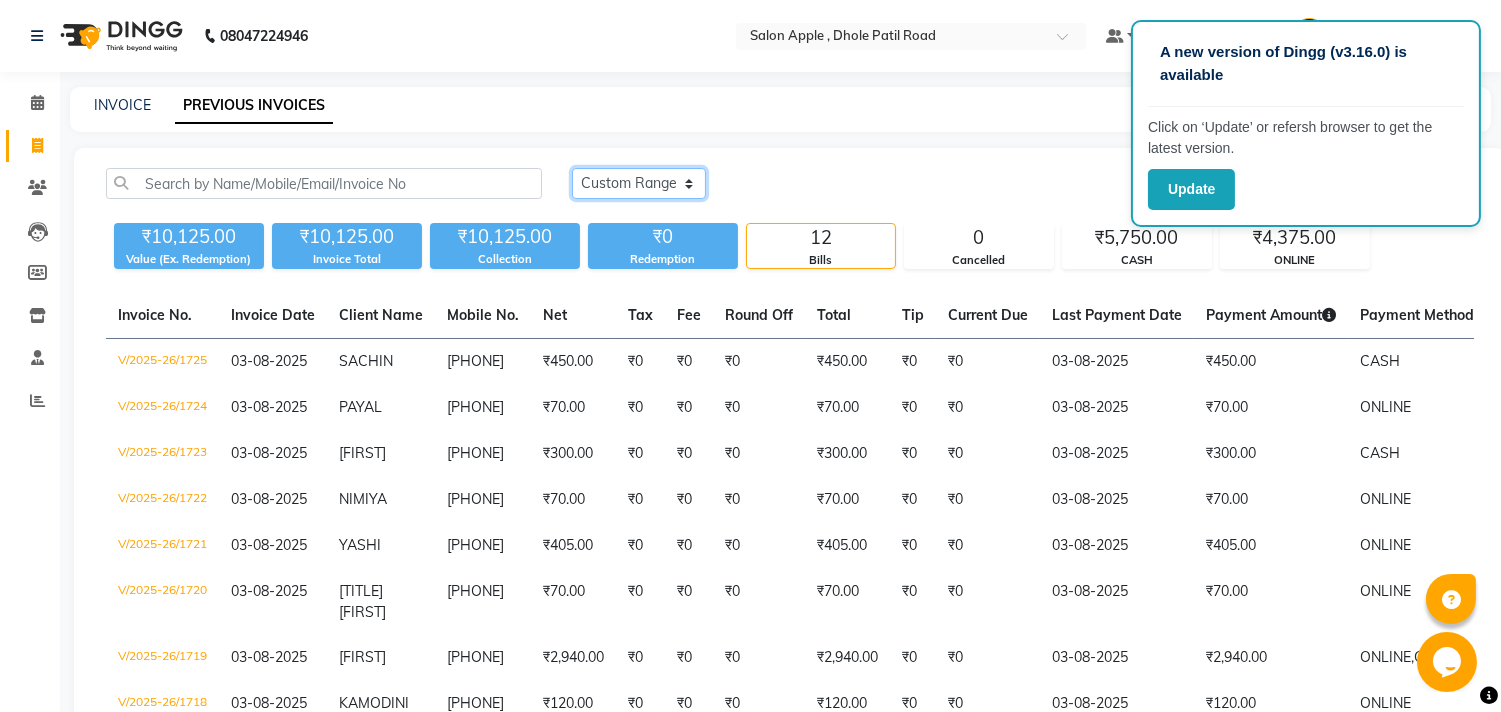 click on "Today Yesterday Custom Range" 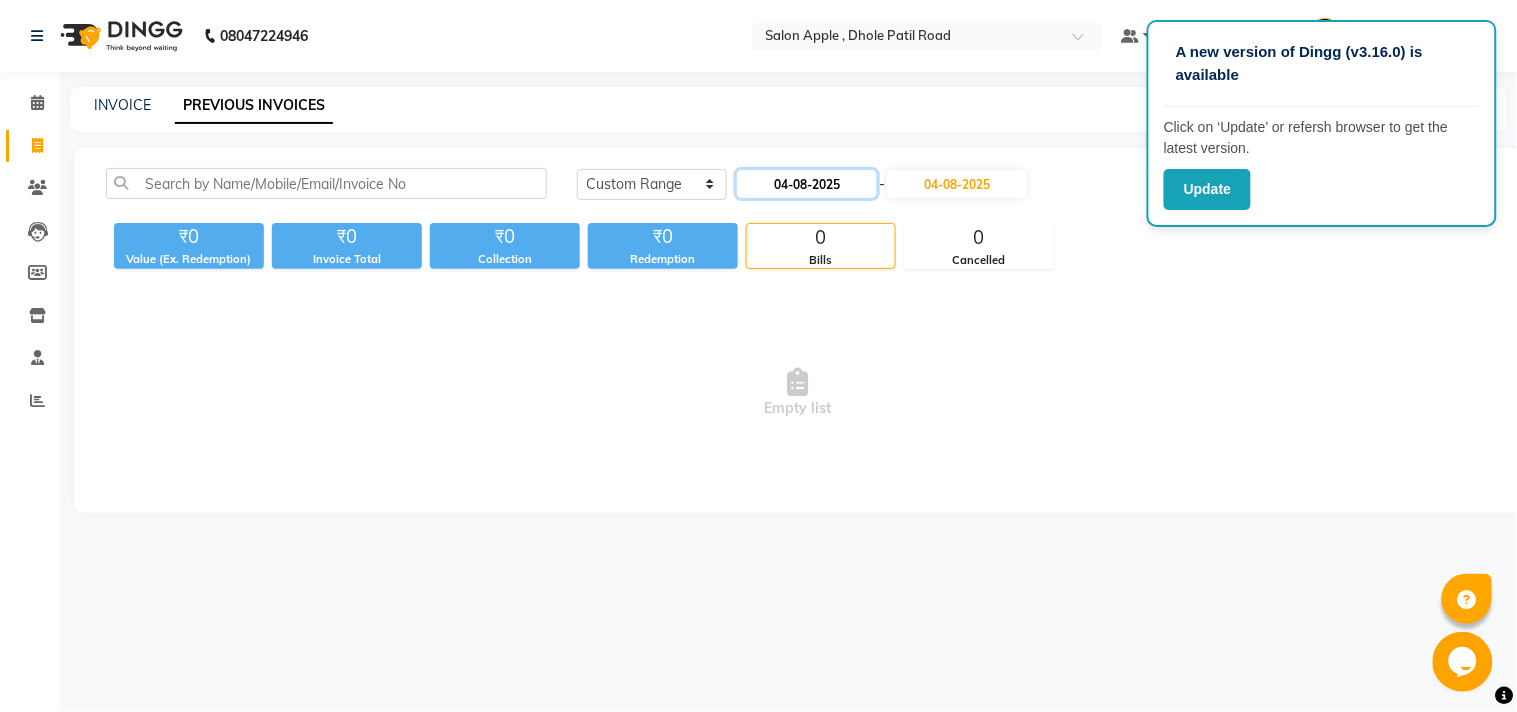 click on "04-08-2025" 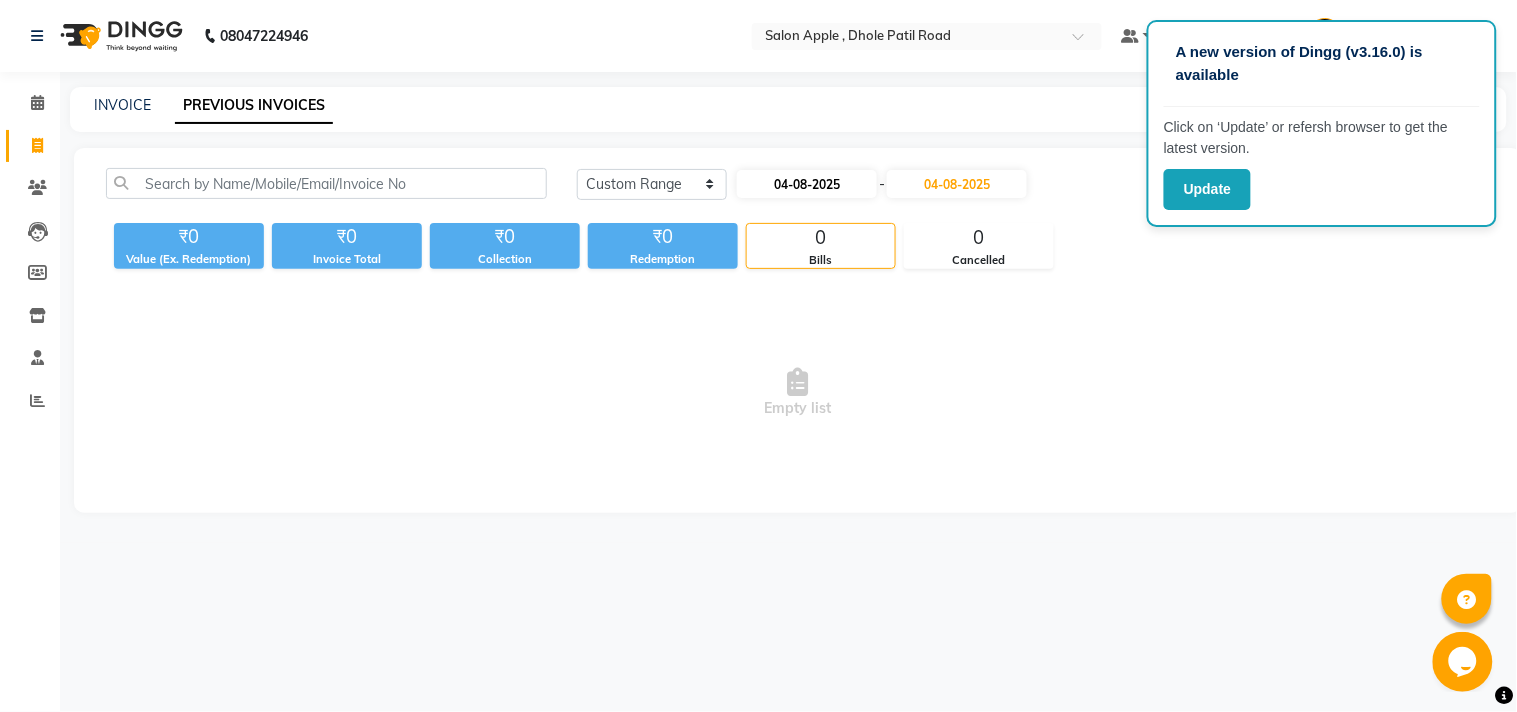select on "8" 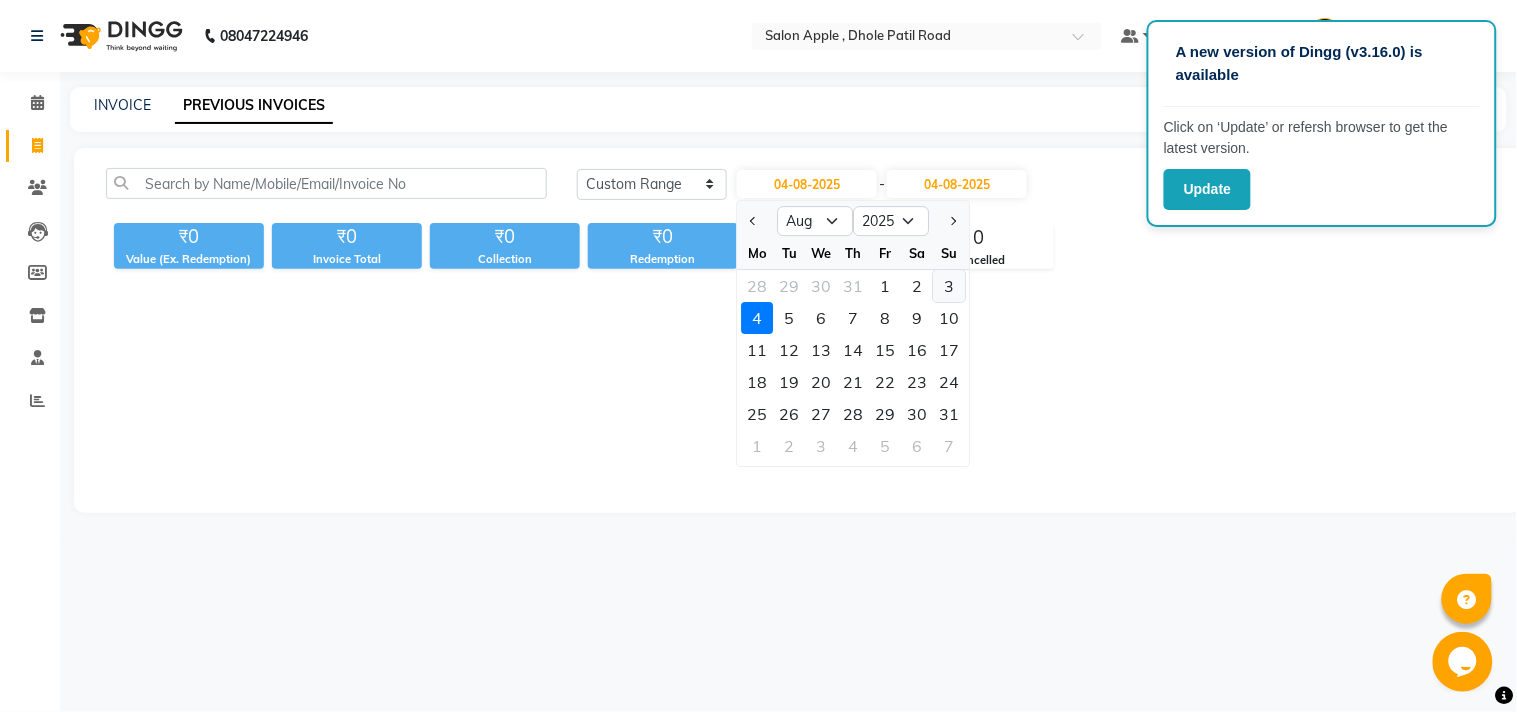 click on "3" 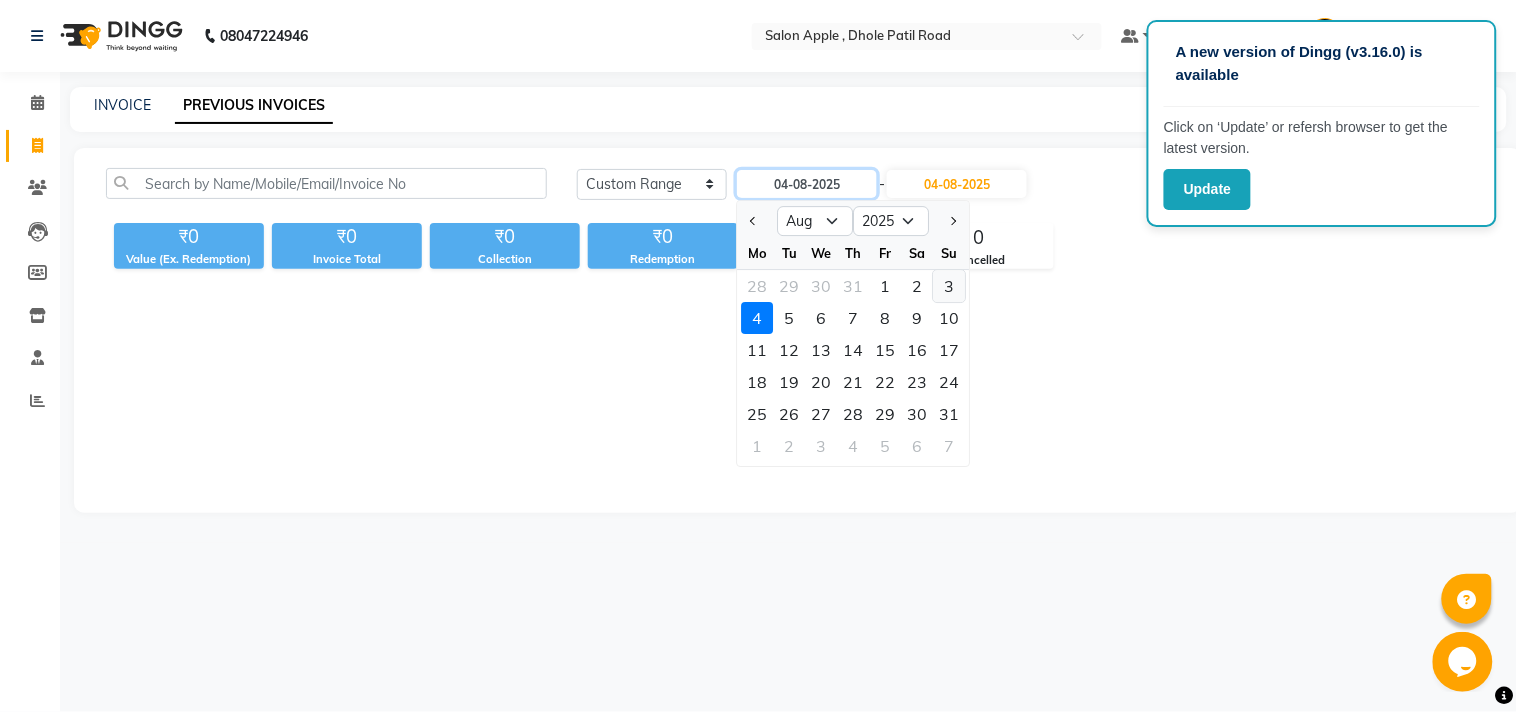 type on "03-08-2025" 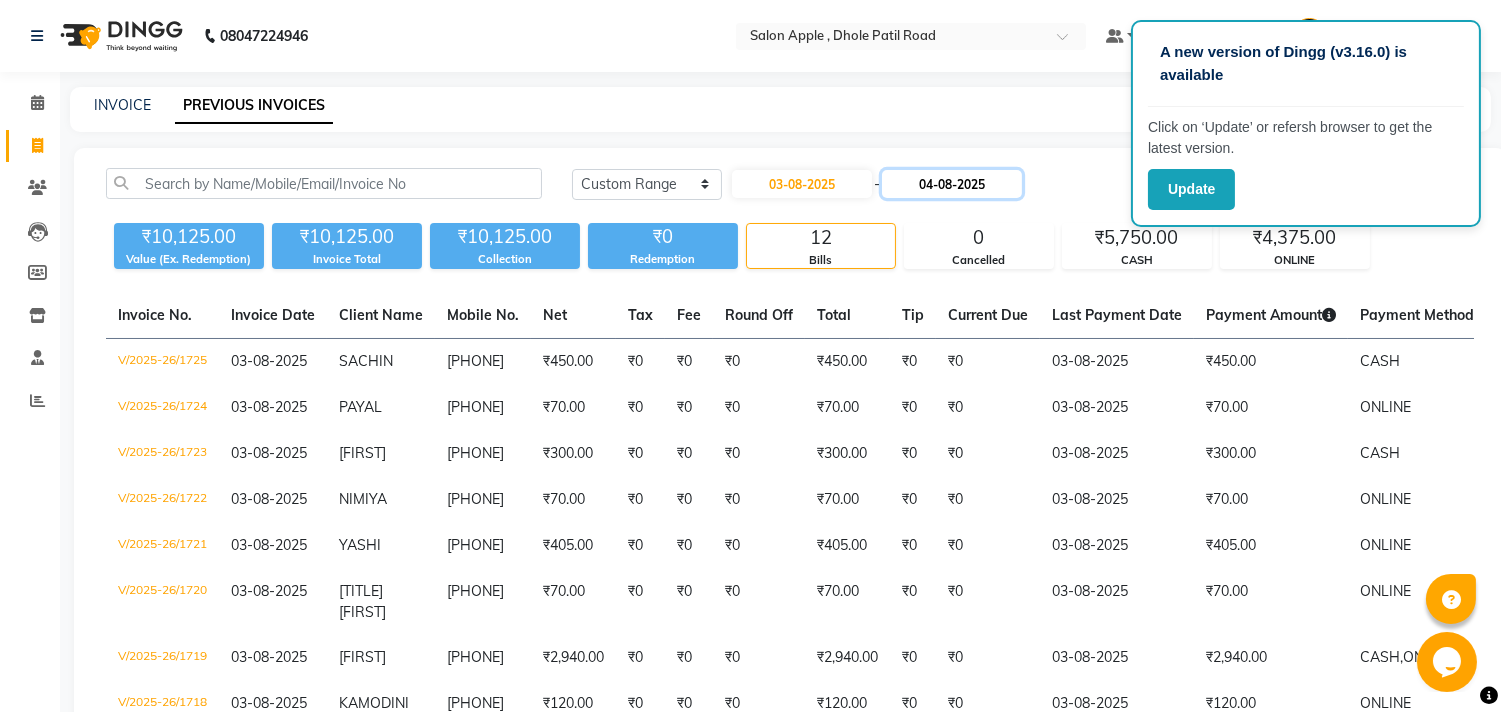 click on "04-08-2025" 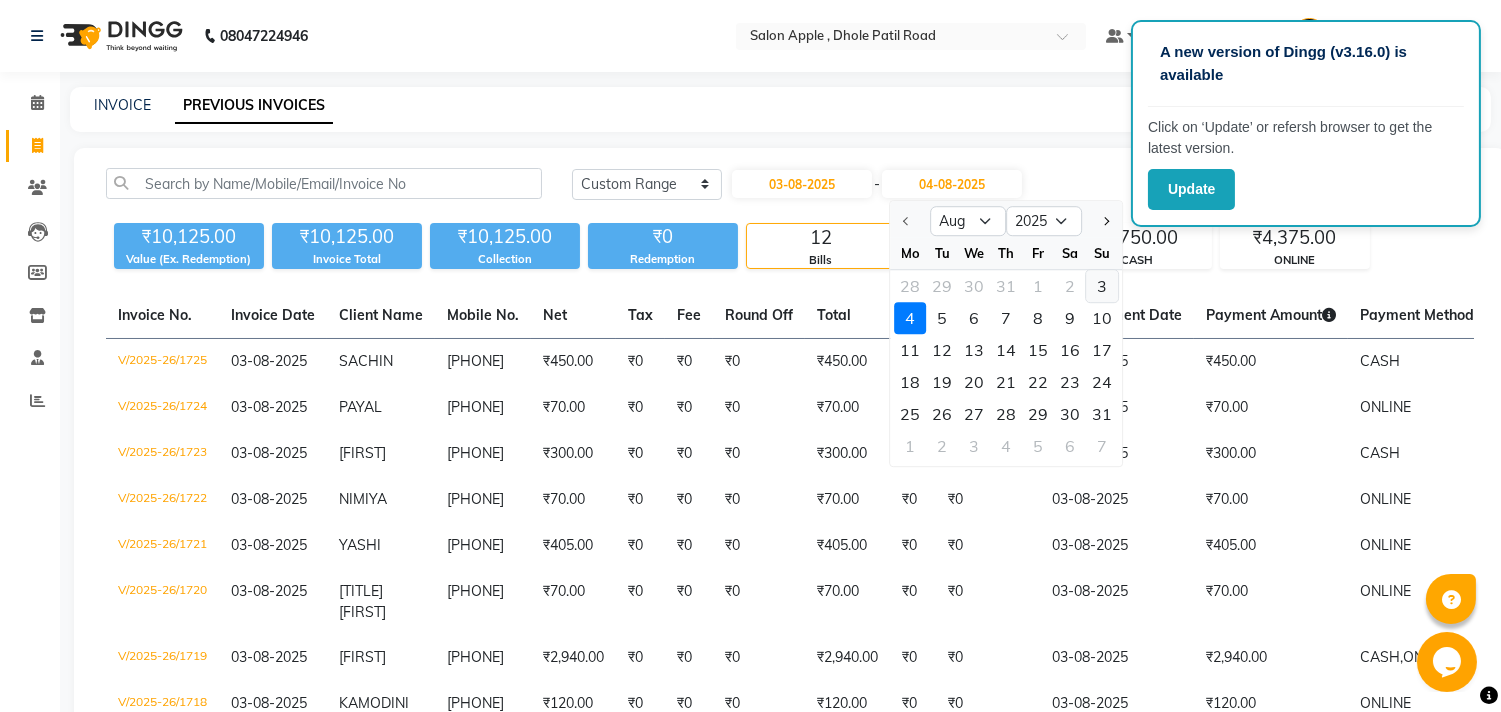 click on "3" 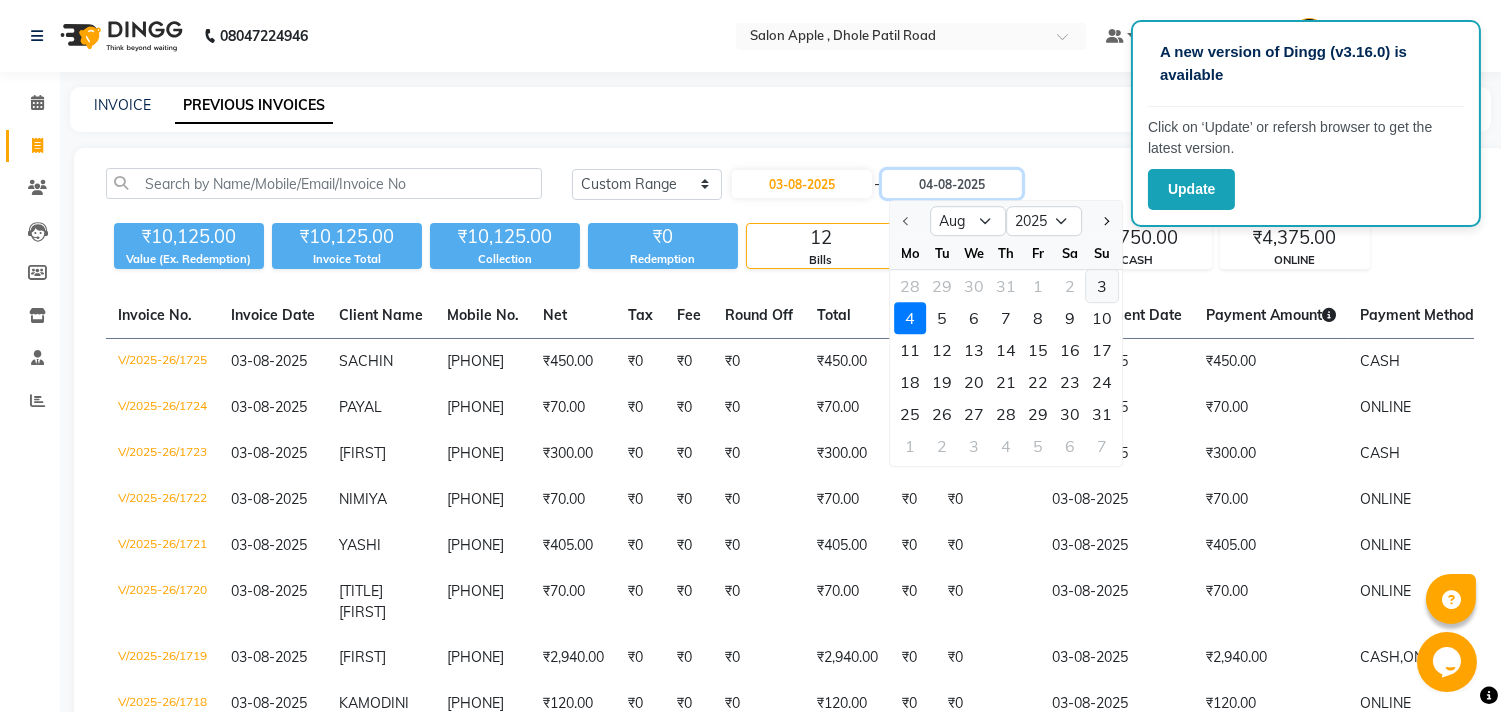 type on "03-08-2025" 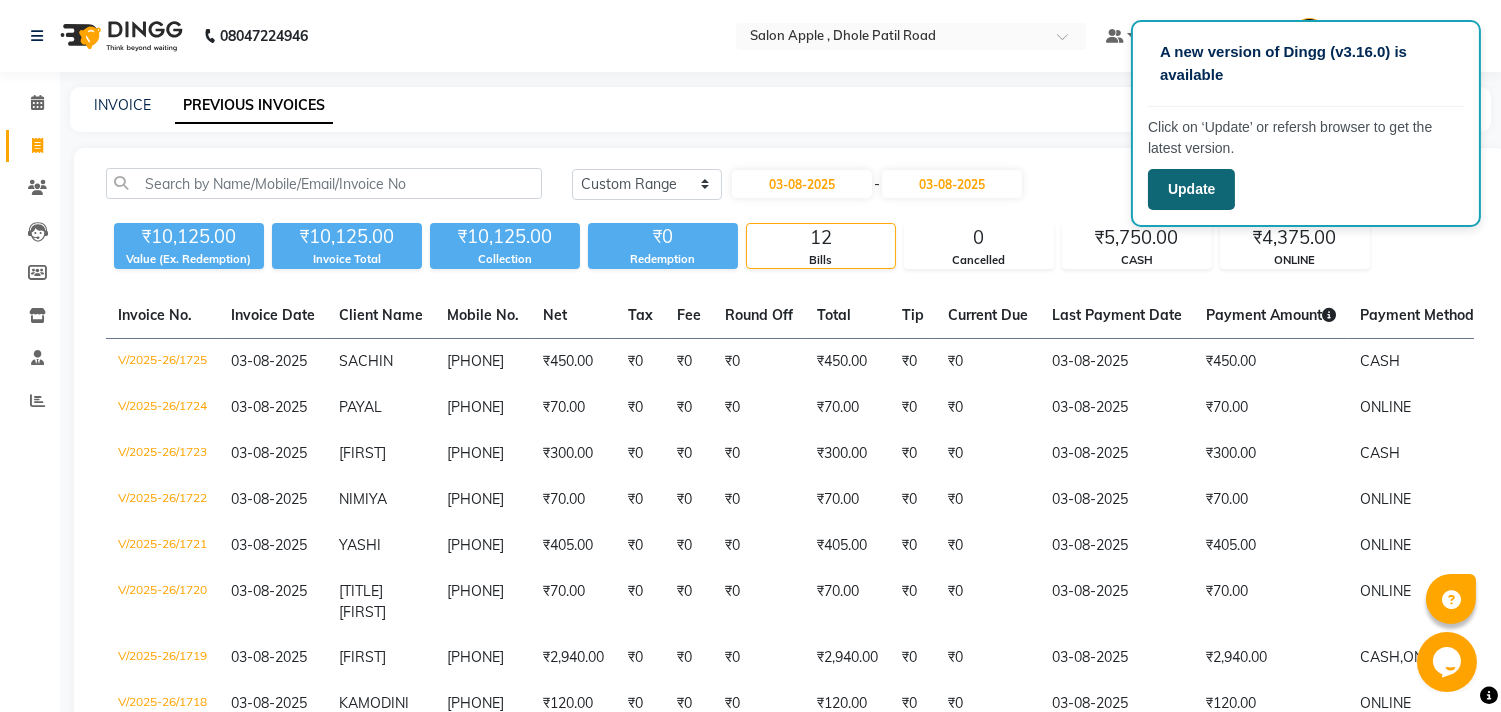click on "Update" 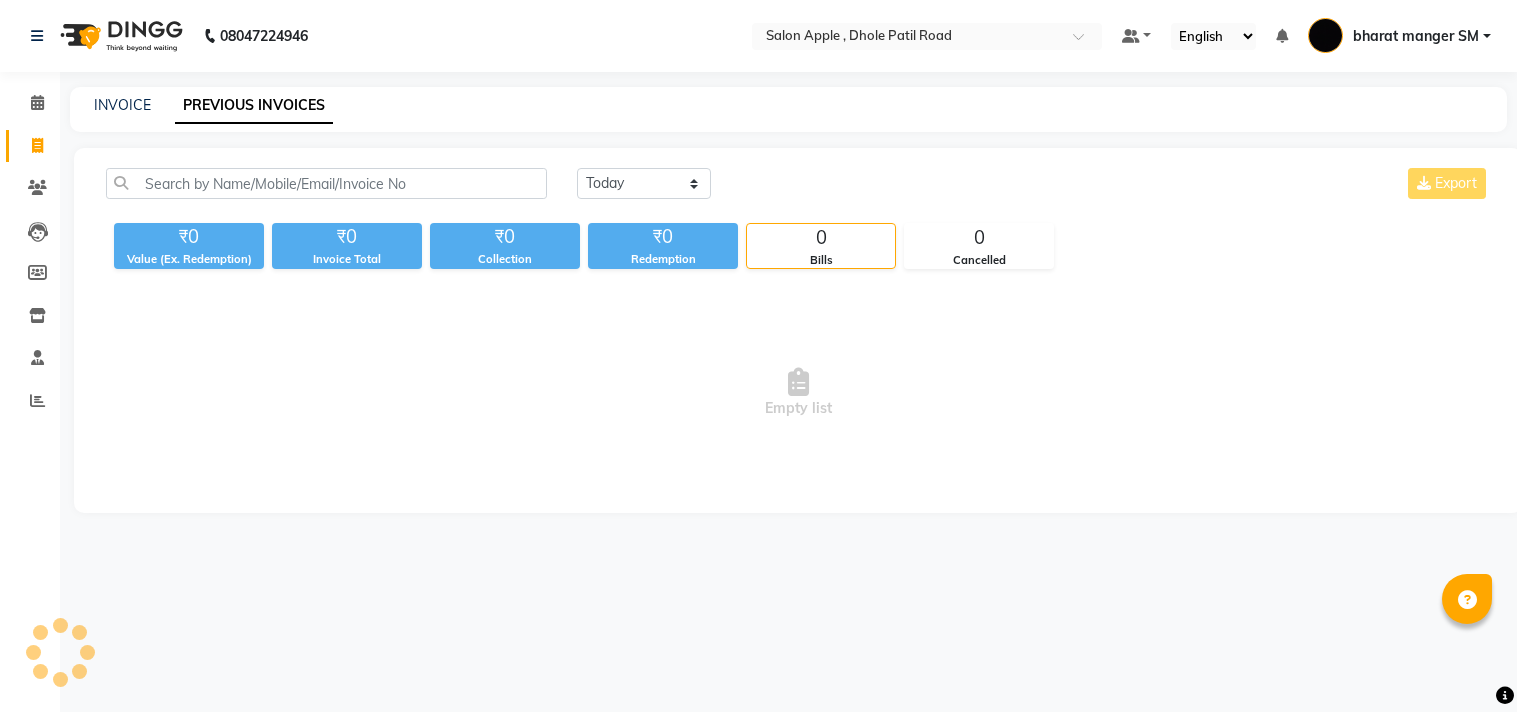scroll, scrollTop: 0, scrollLeft: 0, axis: both 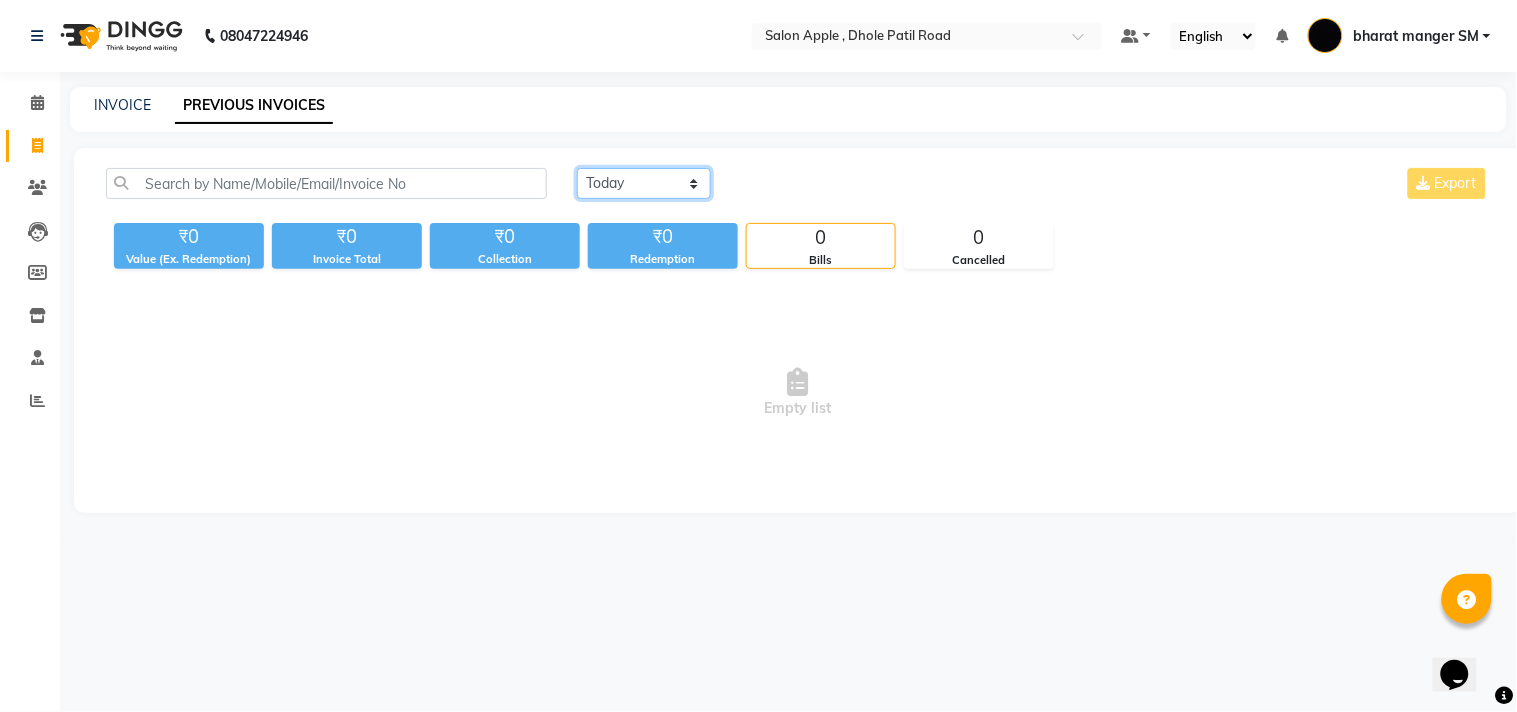 click on "Today Yesterday Custom Range" 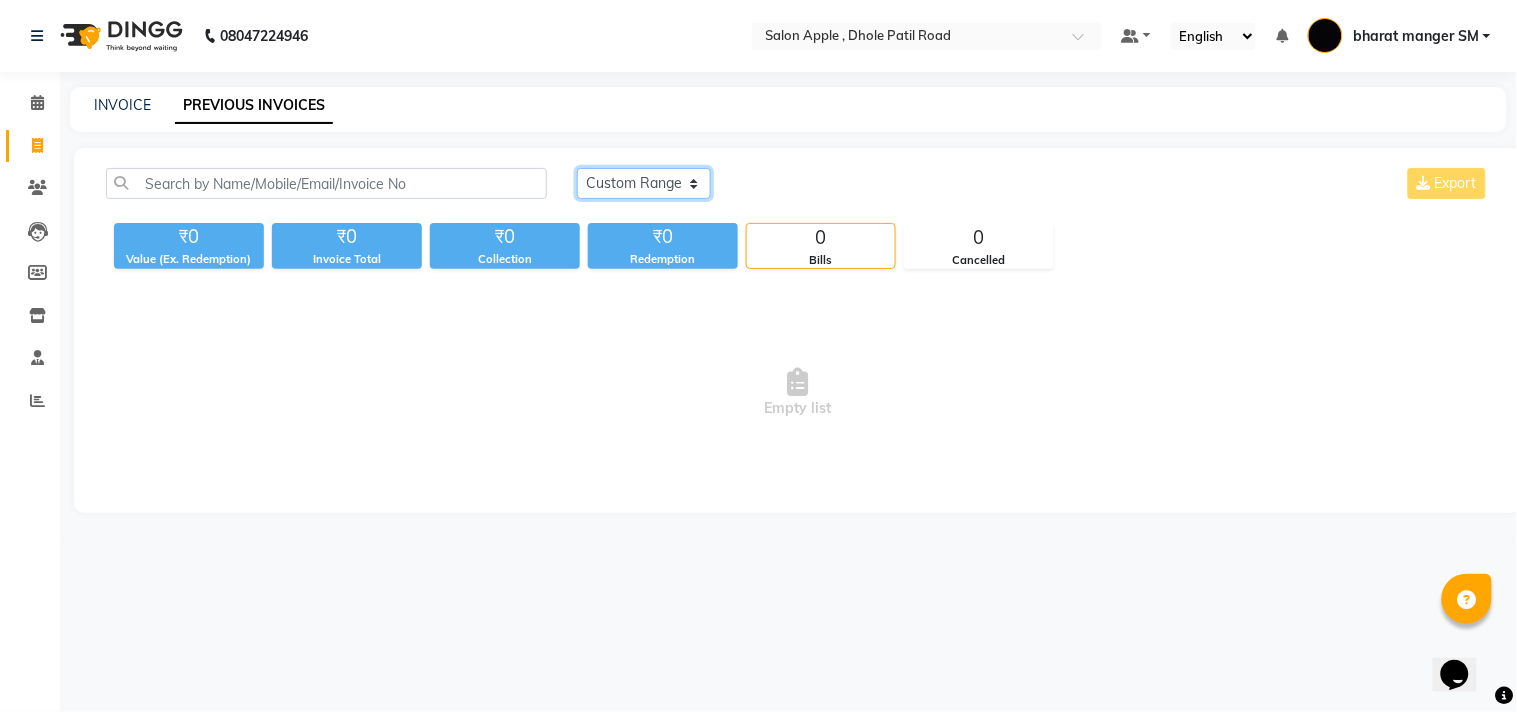 click on "Today Yesterday Custom Range" 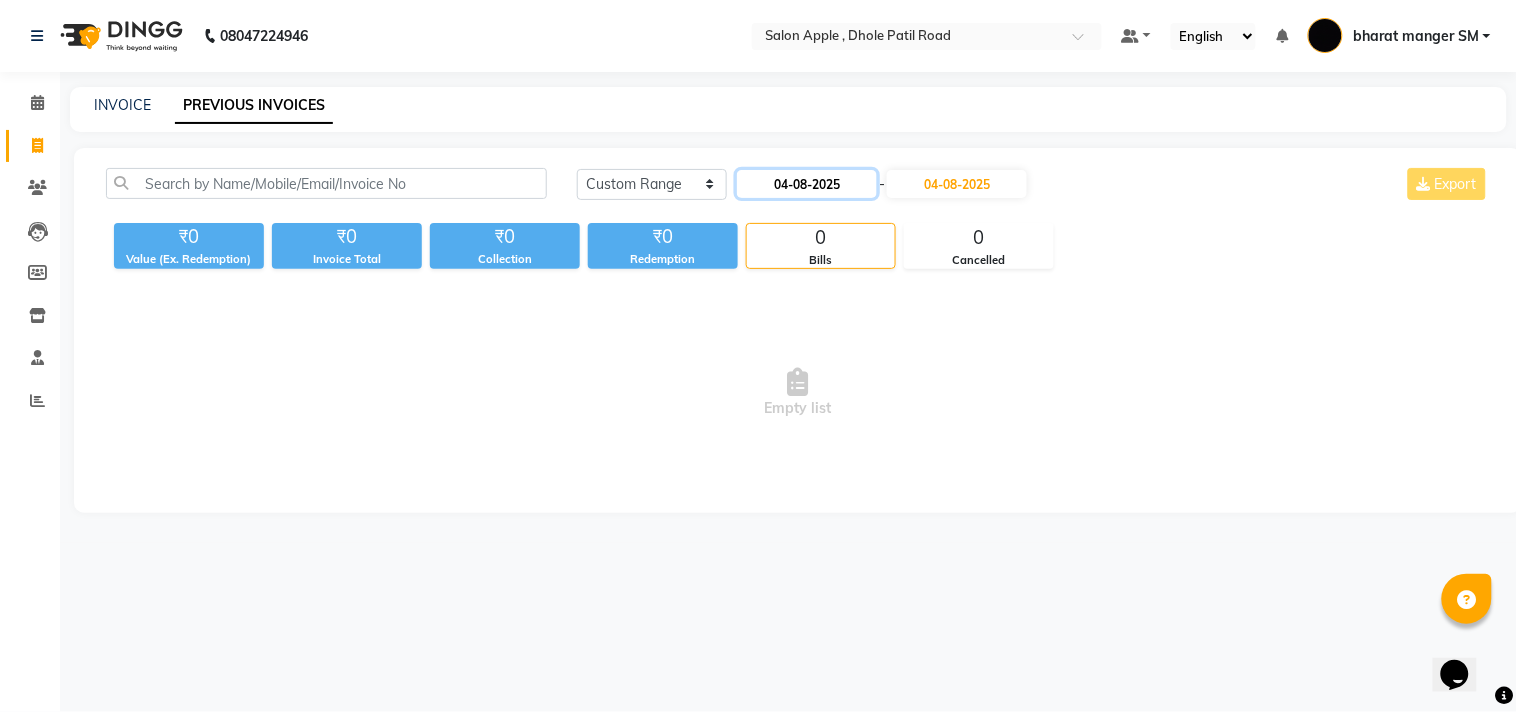 click on "04-08-2025" 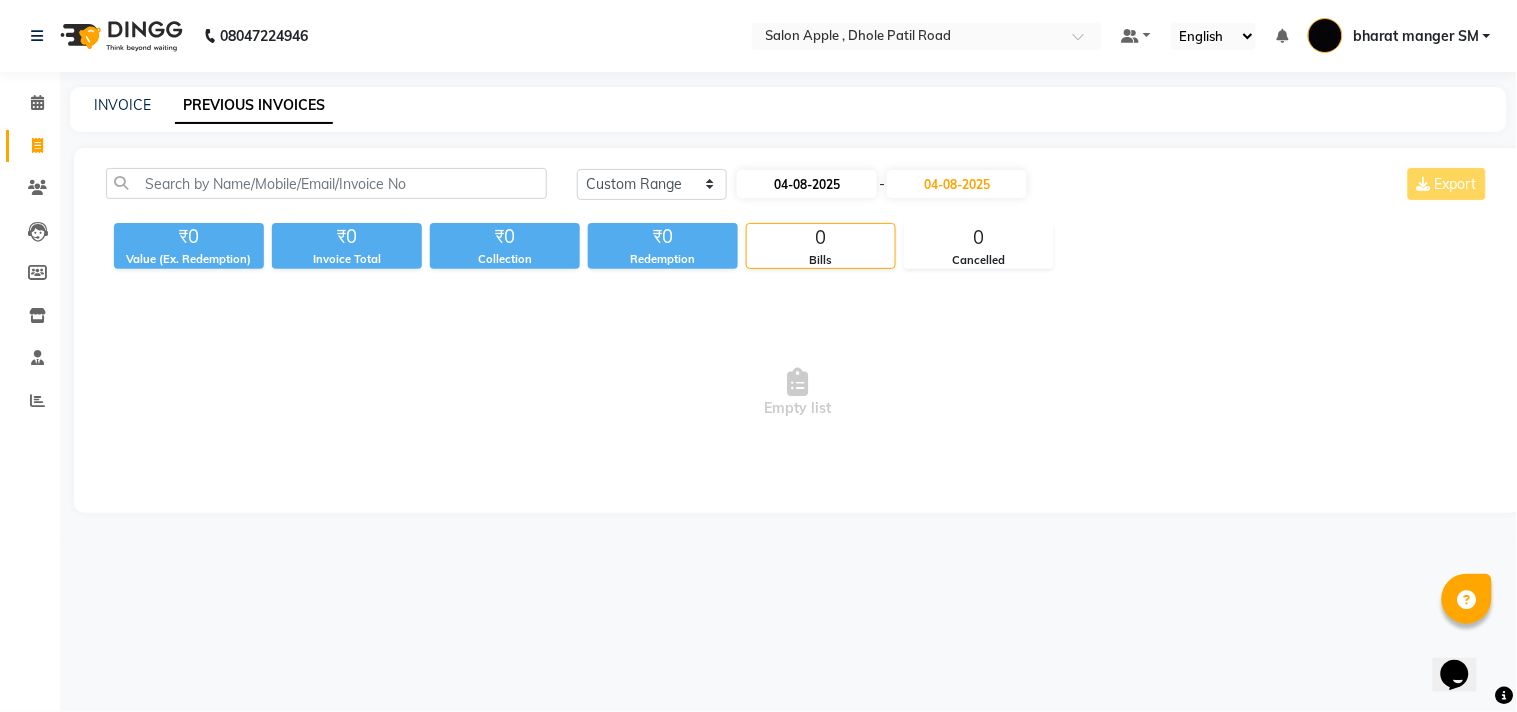 select on "8" 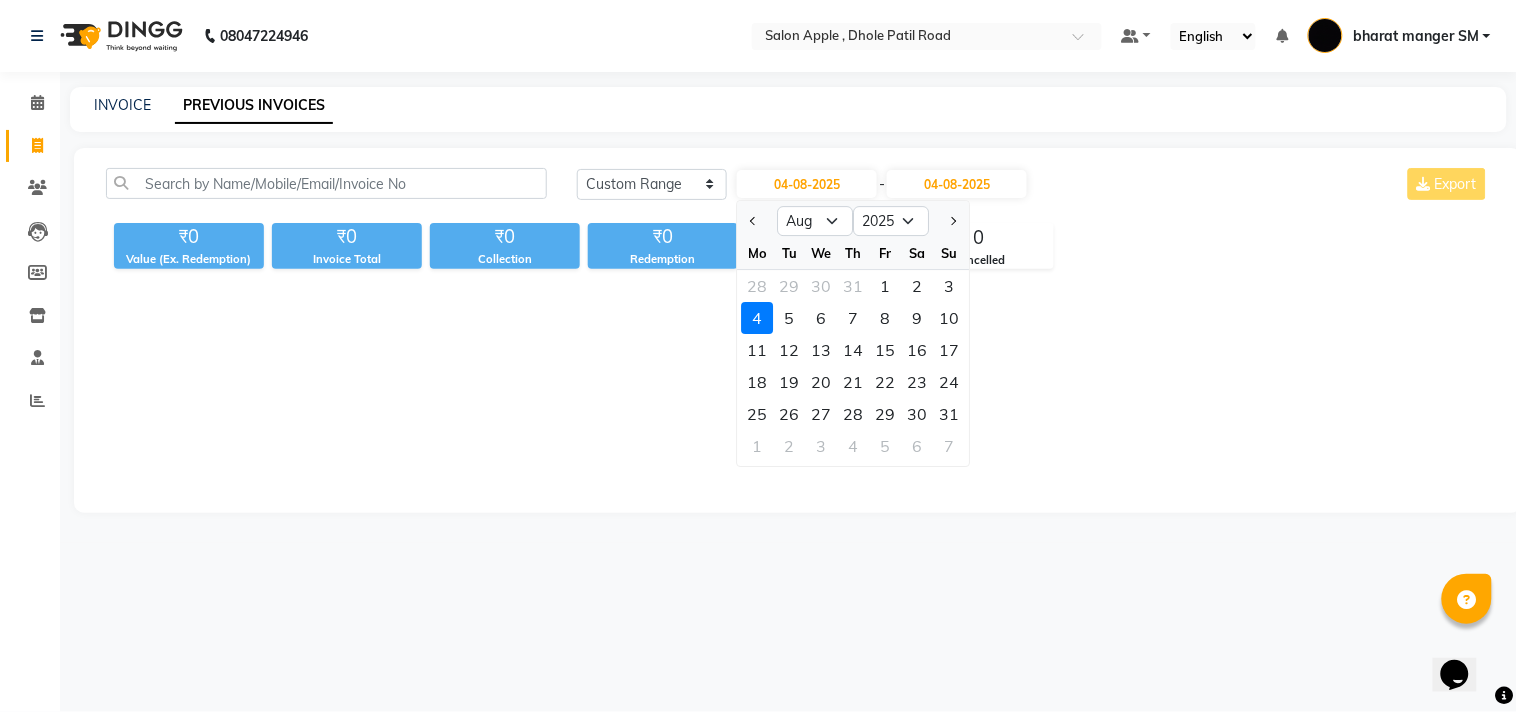 click on "2" 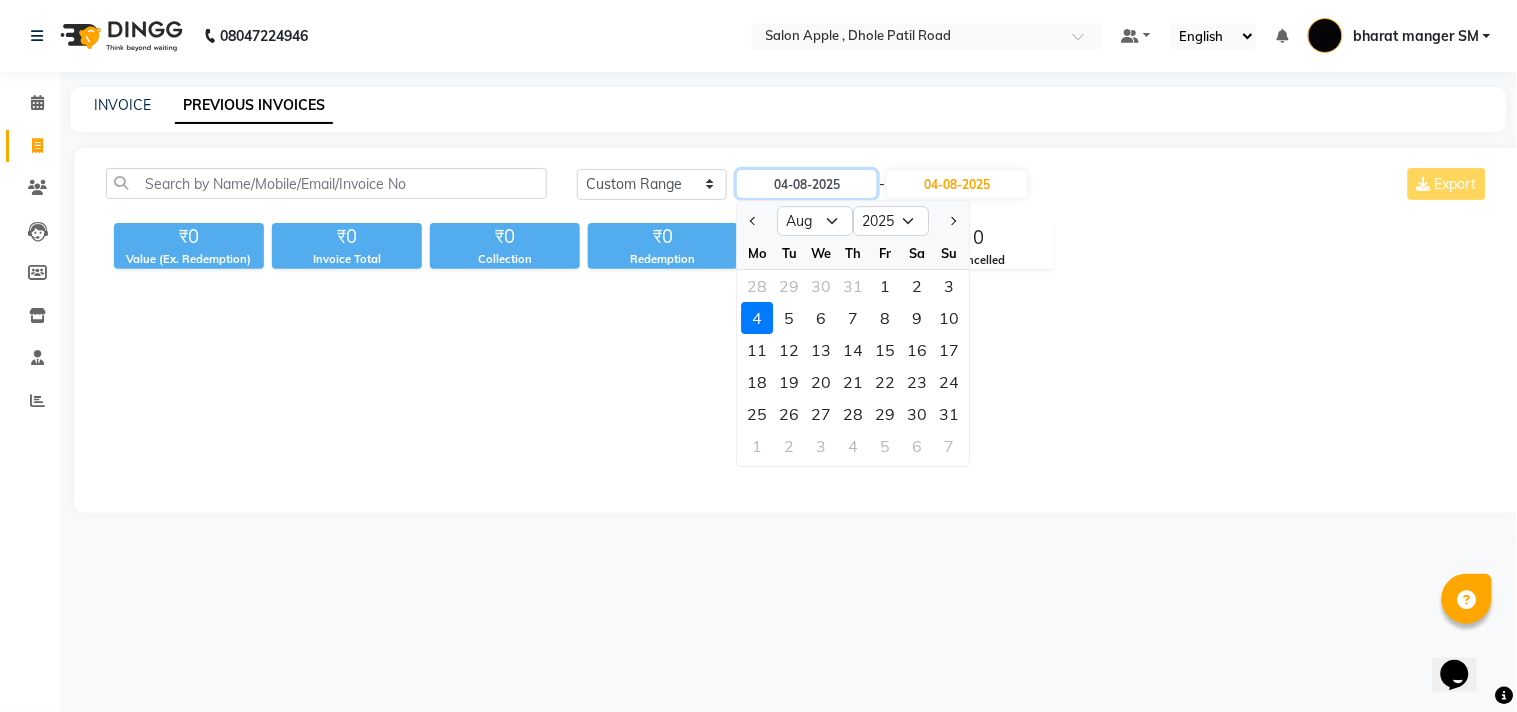 type on "02-08-2025" 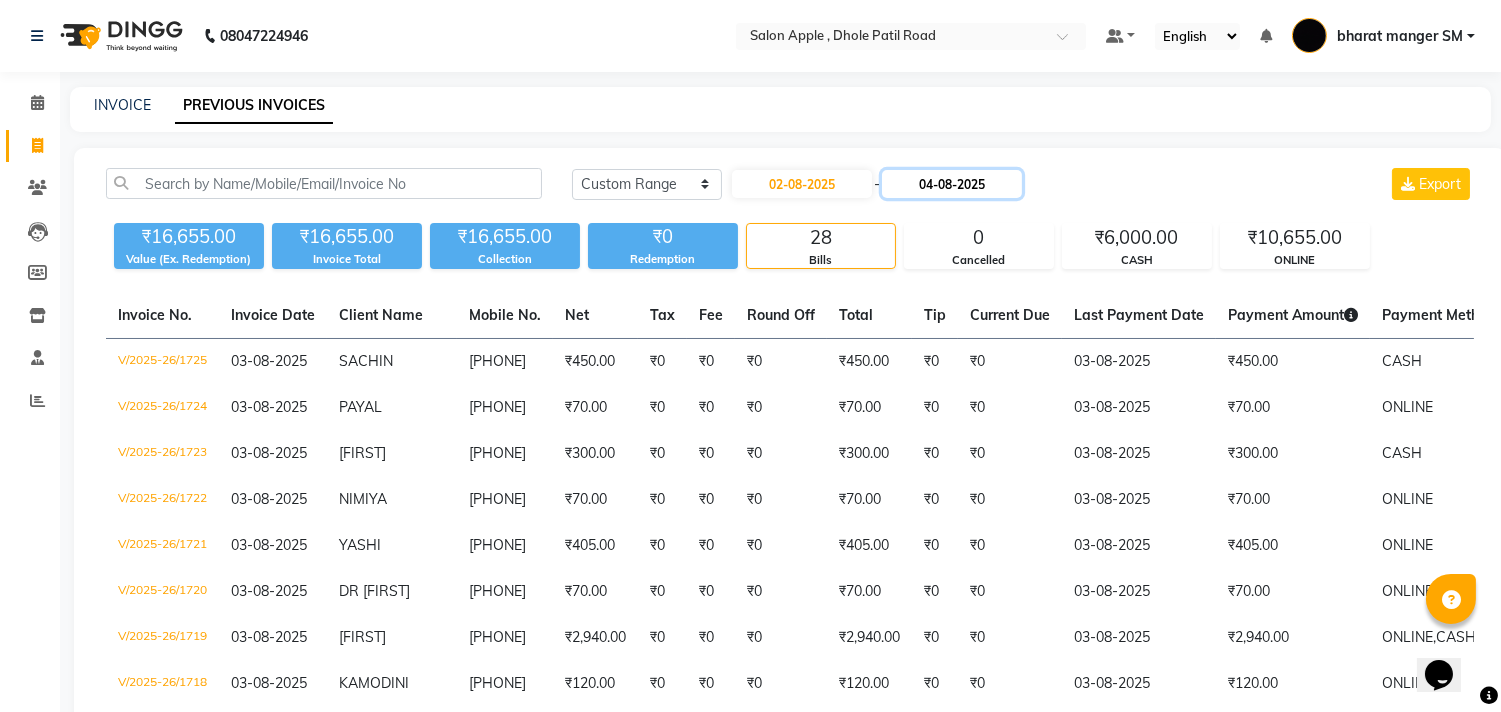 click on "04-08-2025" 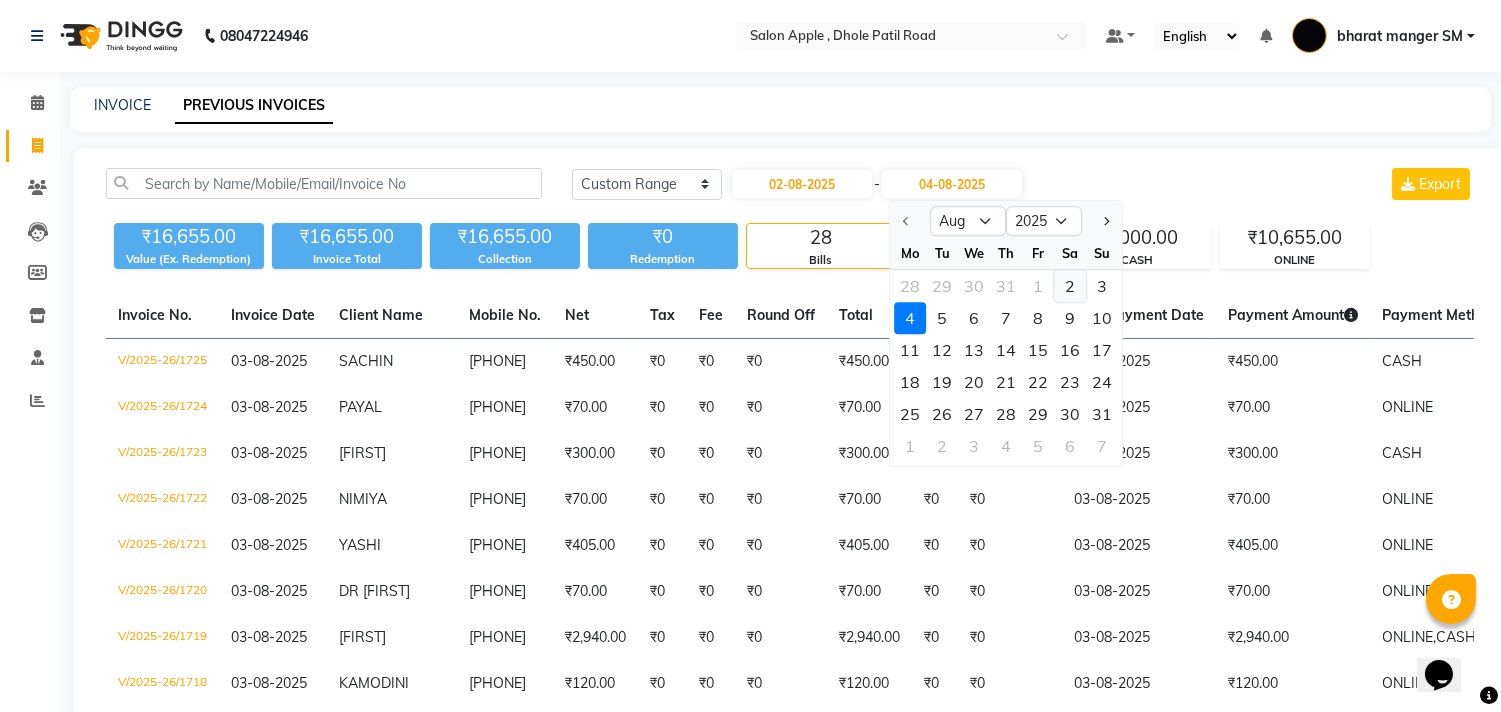 click on "2" 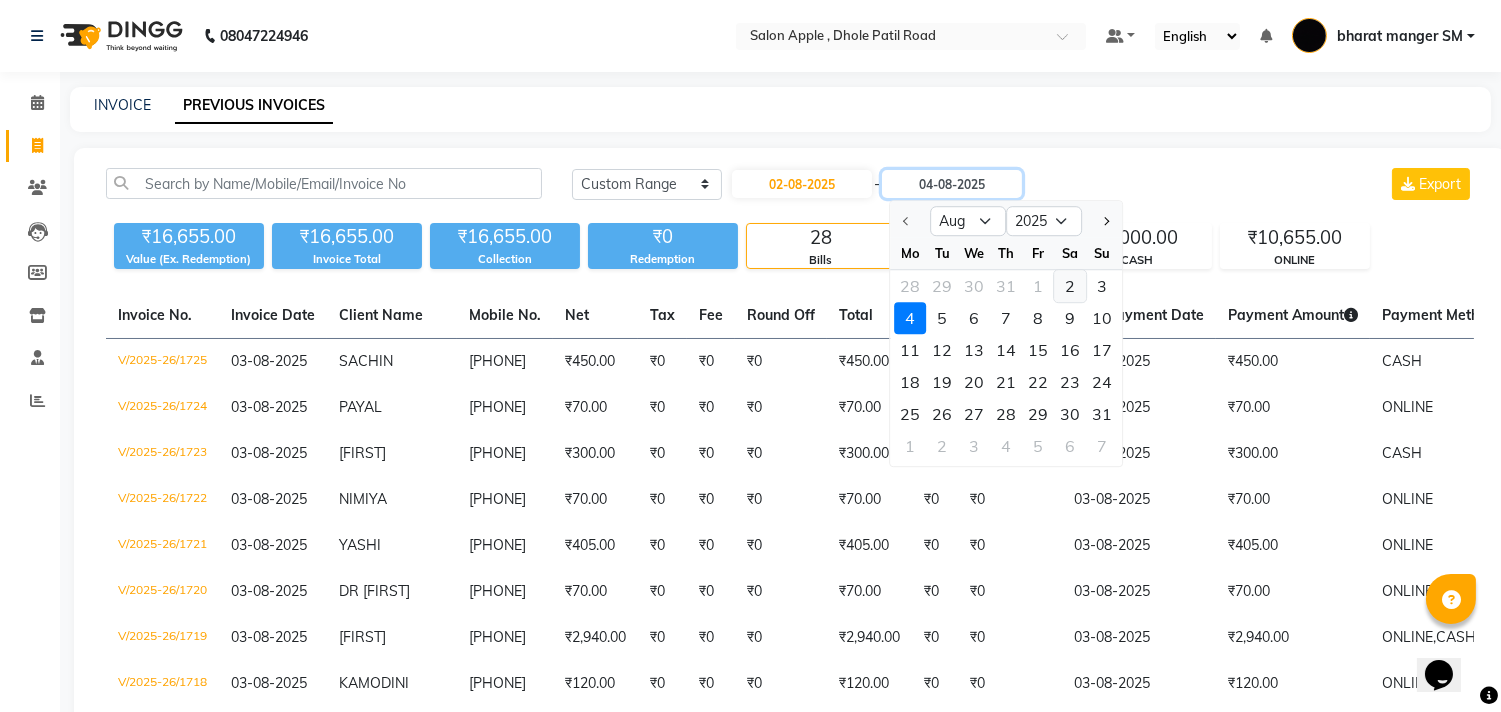 type on "02-08-2025" 